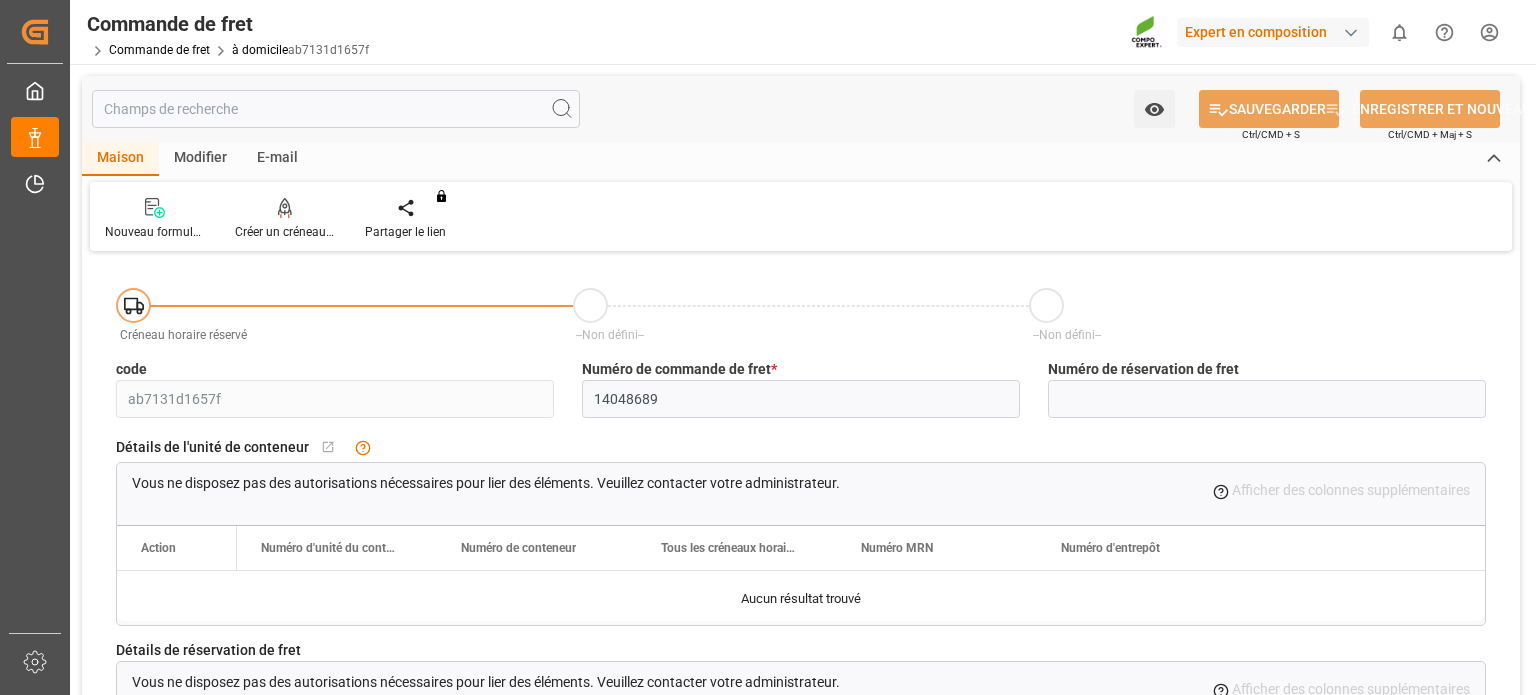 scroll, scrollTop: 0, scrollLeft: 0, axis: both 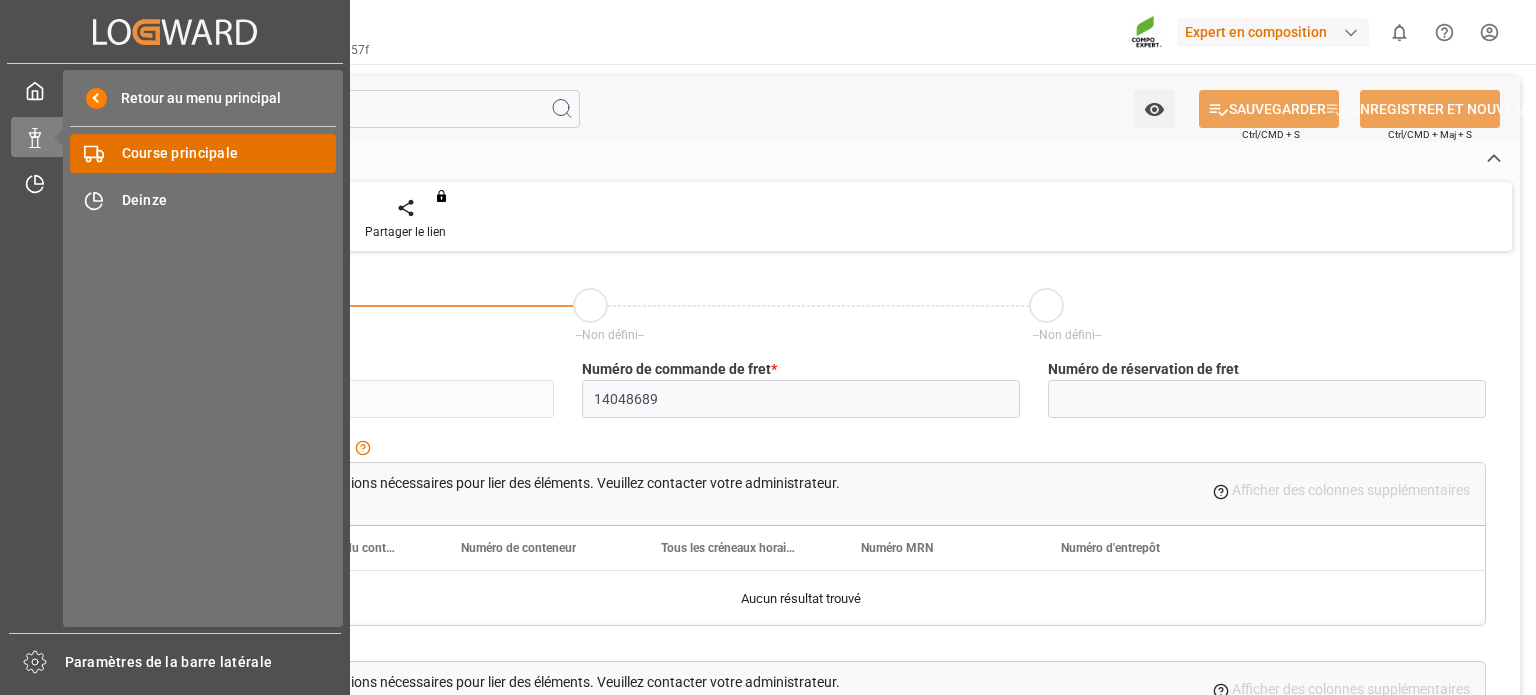click on "Course principale" at bounding box center (180, 153) 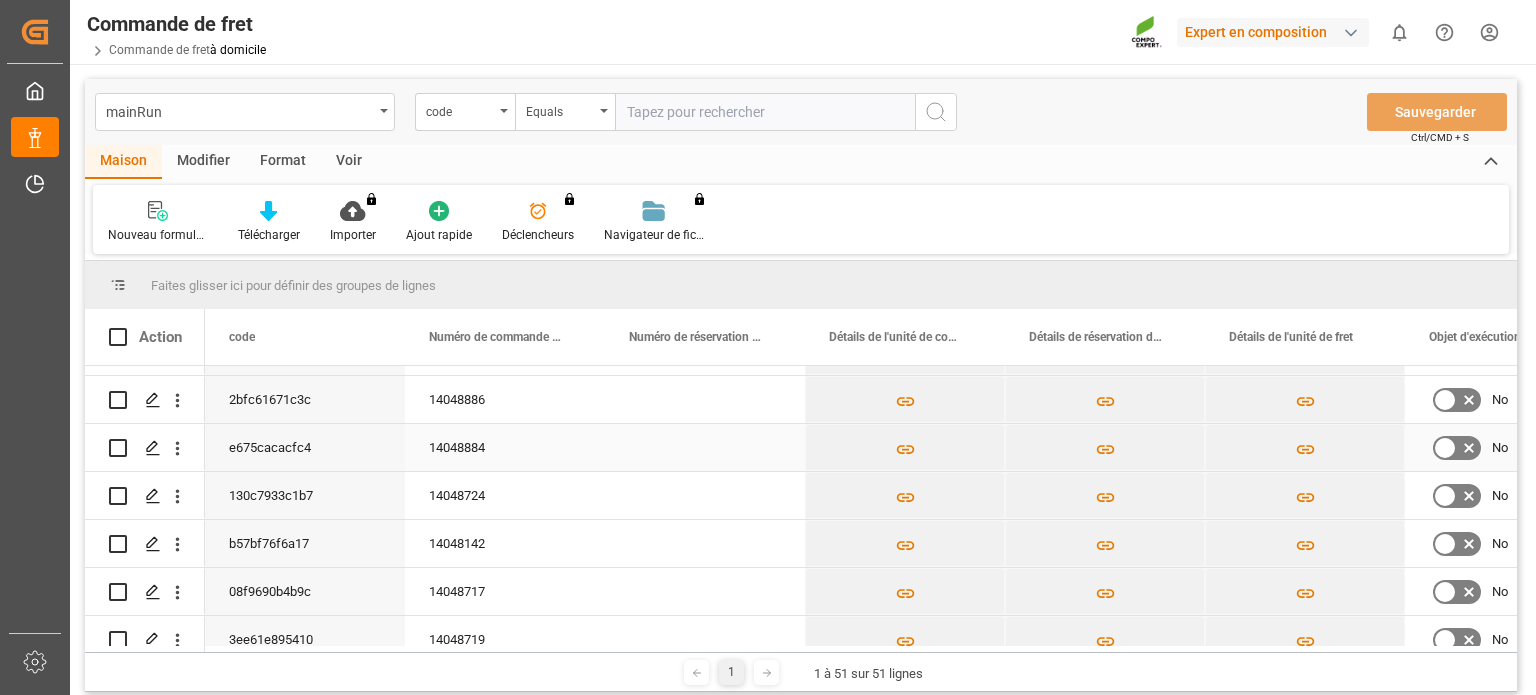 scroll, scrollTop: 700, scrollLeft: 0, axis: vertical 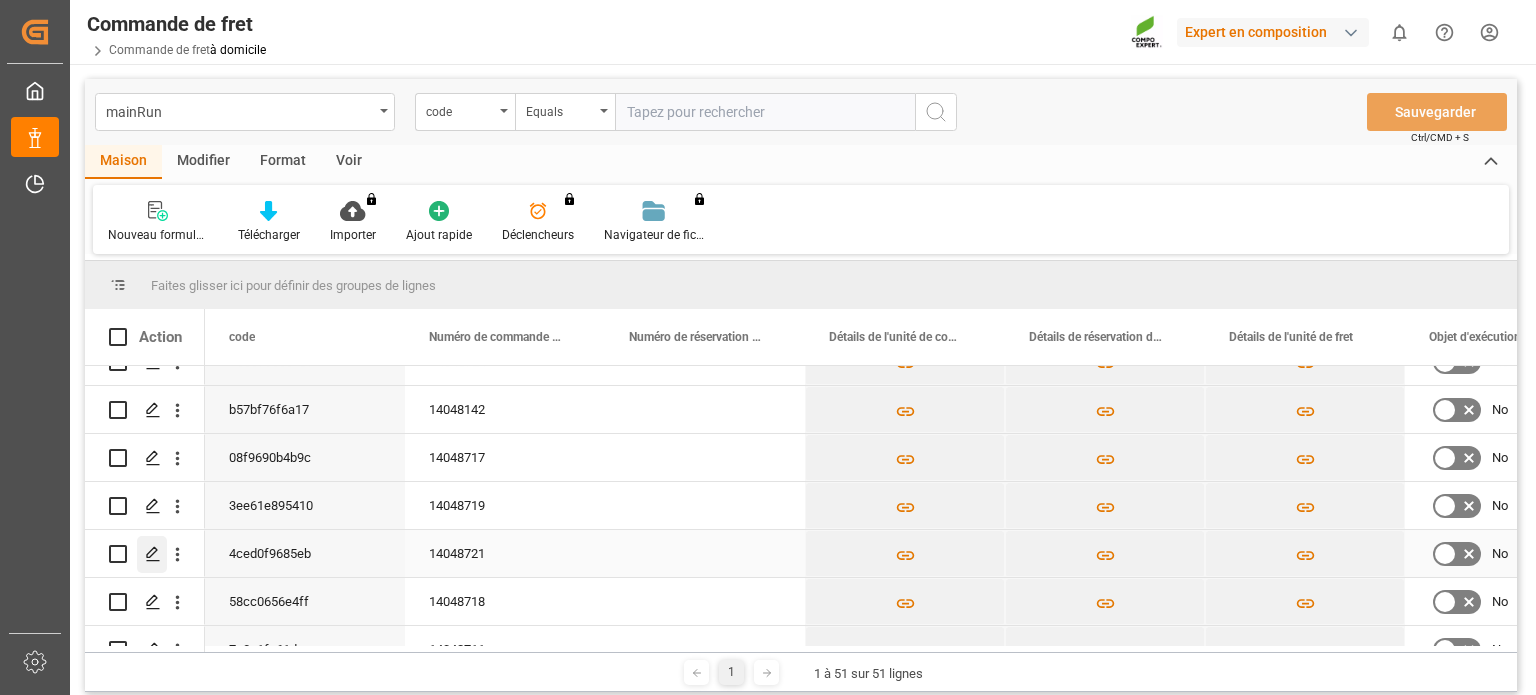 click 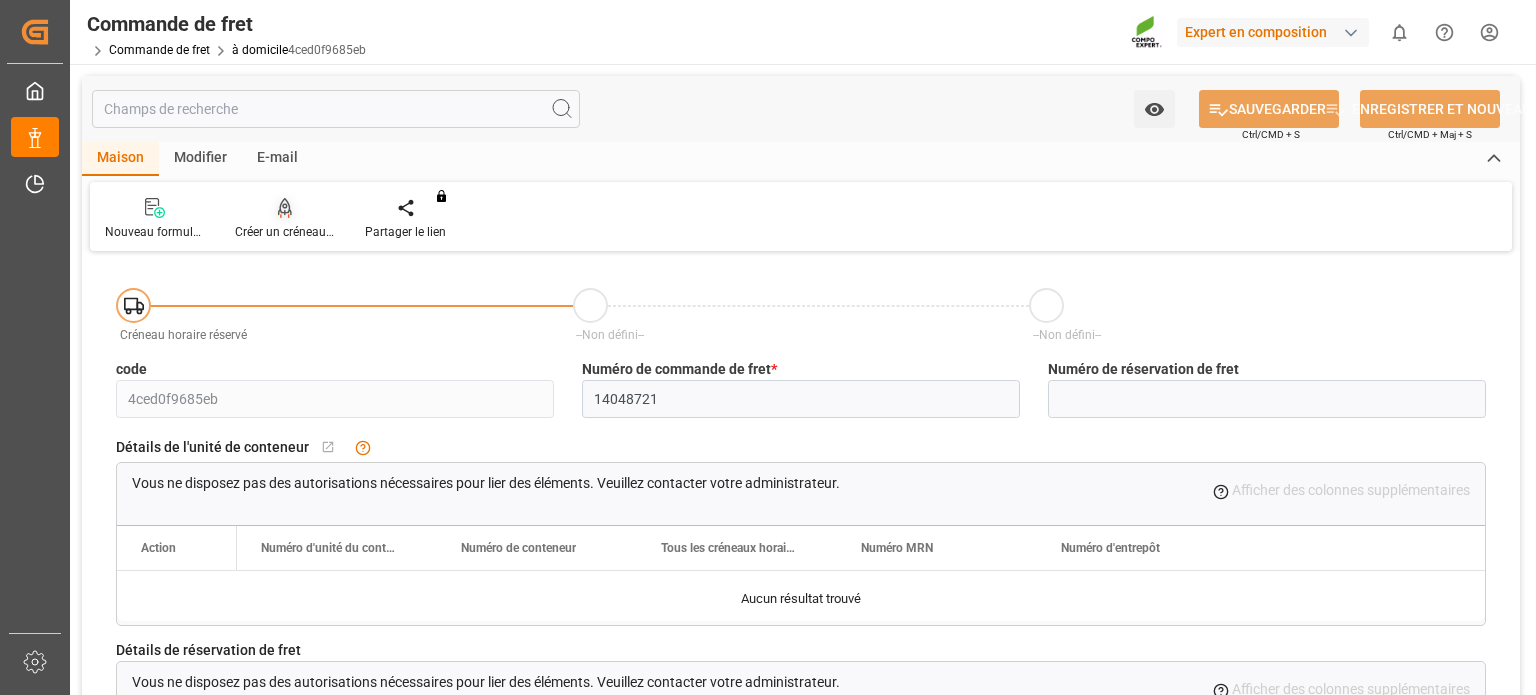 click on "Créer un créneau horaire" at bounding box center [301, 232] 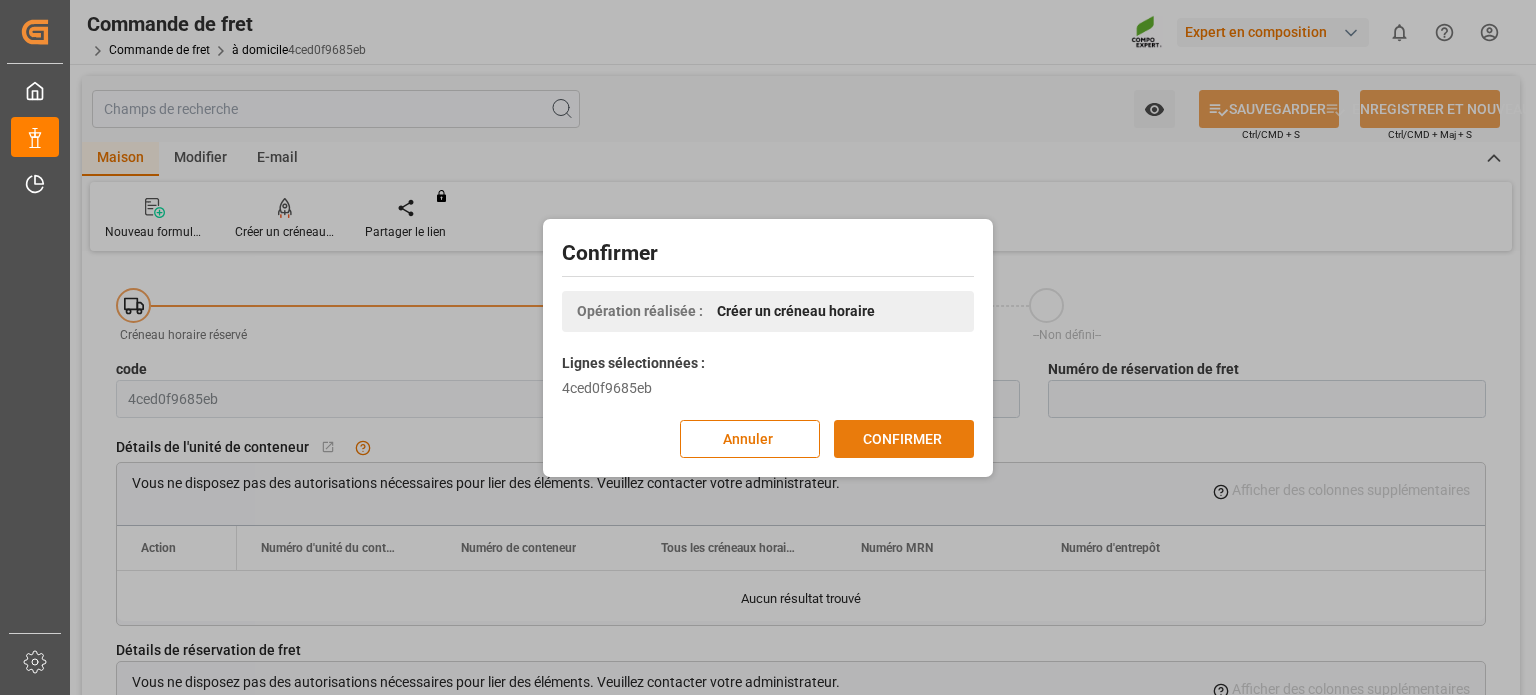 click on "CONFIRMER" at bounding box center [902, 439] 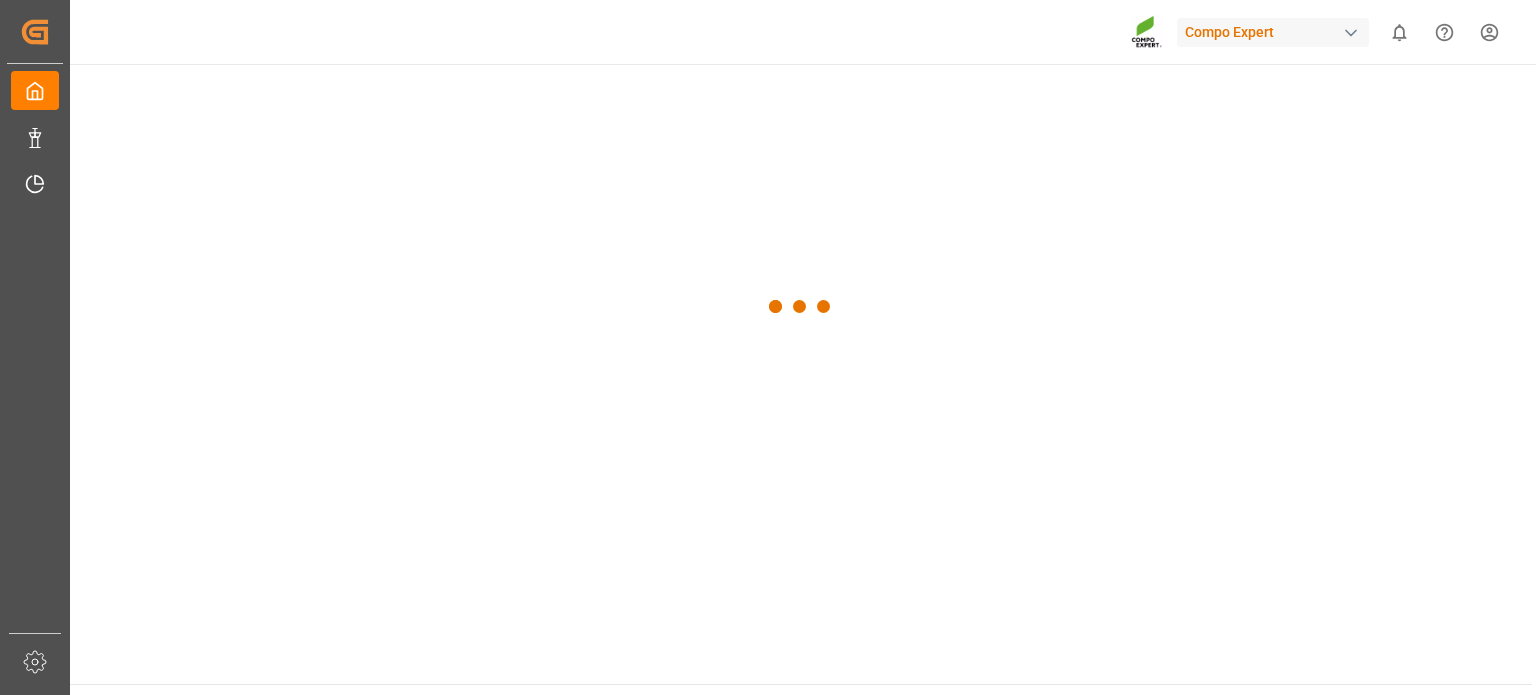 scroll, scrollTop: 0, scrollLeft: 0, axis: both 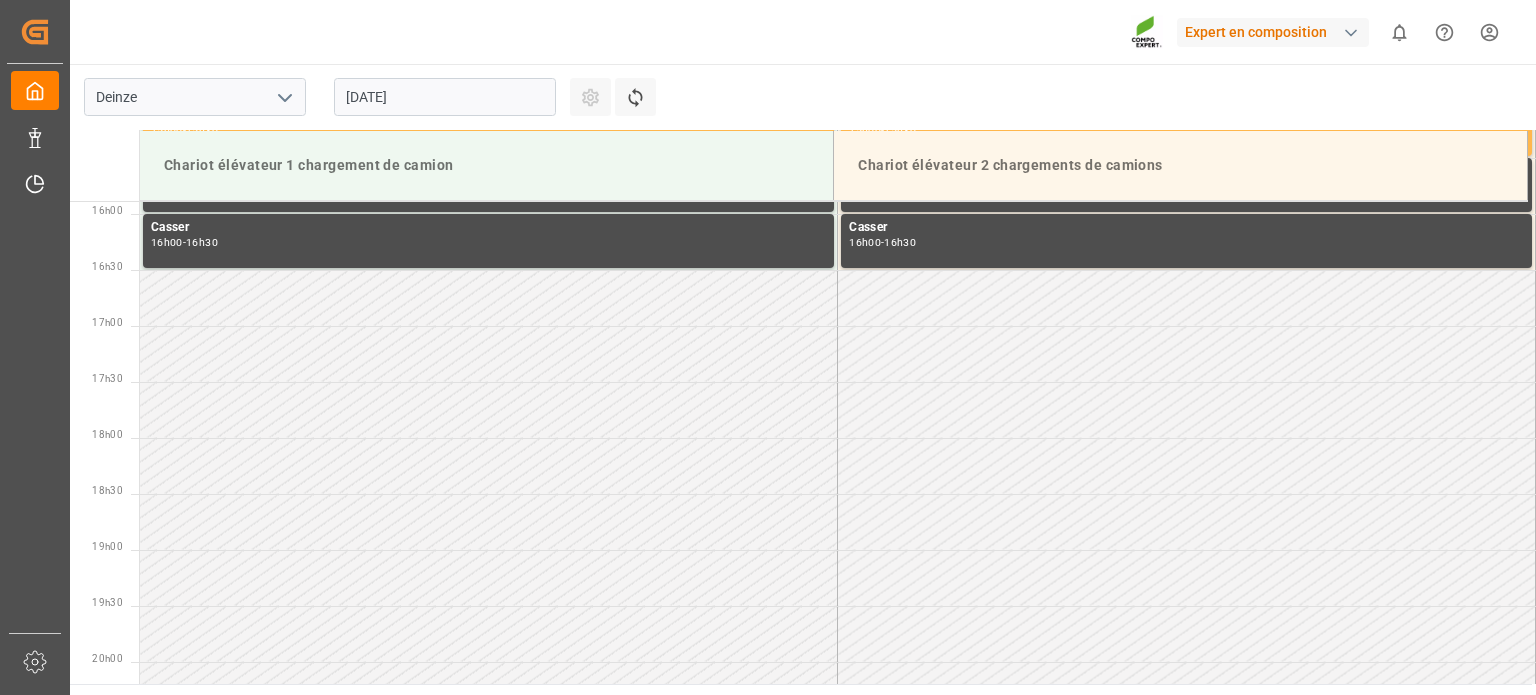 click on "08.07.2025" at bounding box center [445, 97] 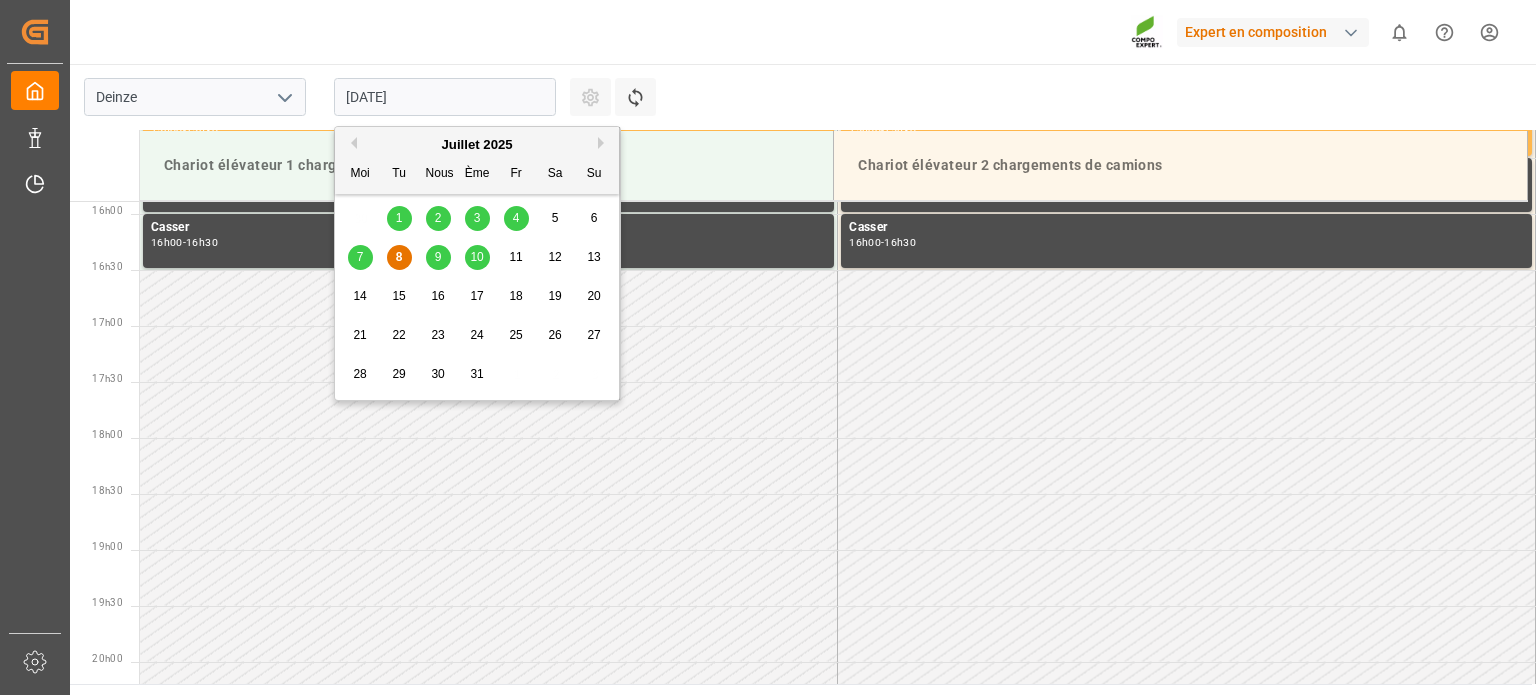 click on "10" at bounding box center (476, 257) 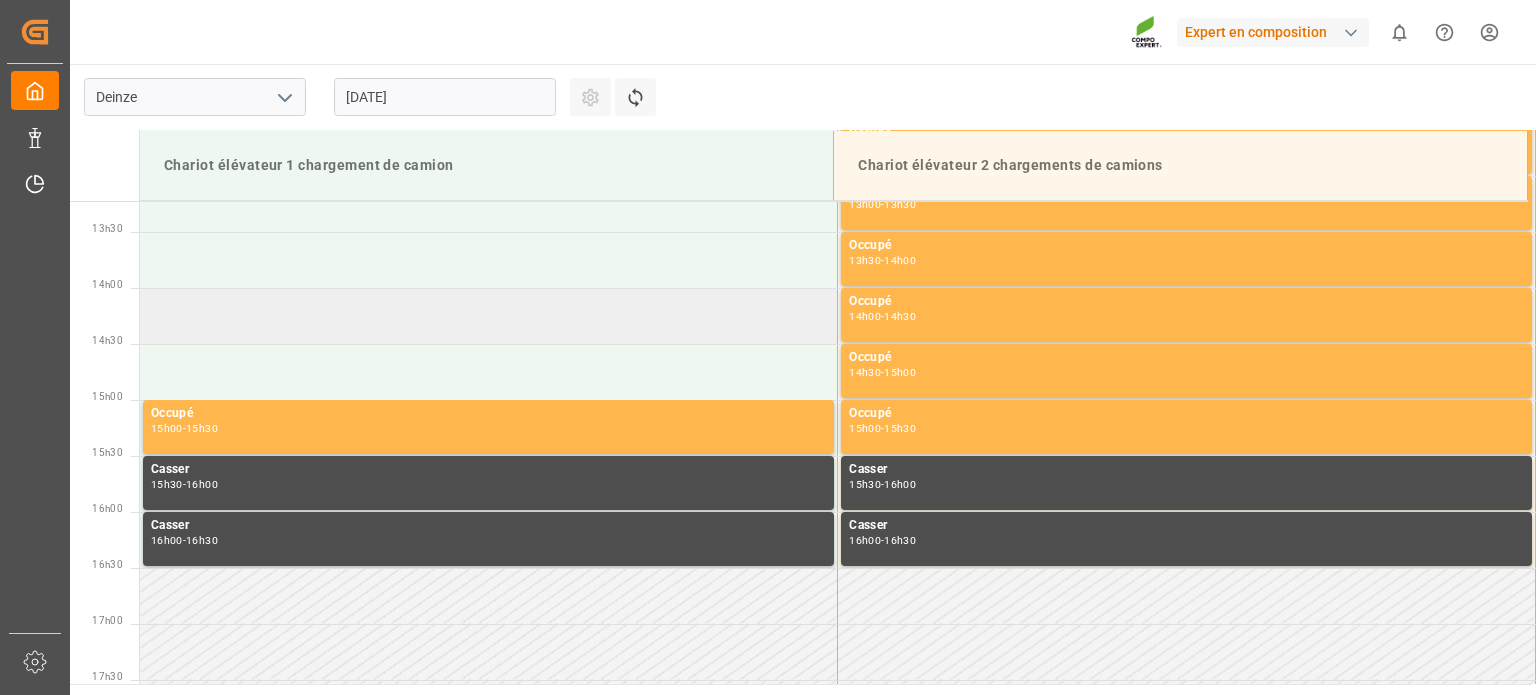 scroll, scrollTop: 1479, scrollLeft: 0, axis: vertical 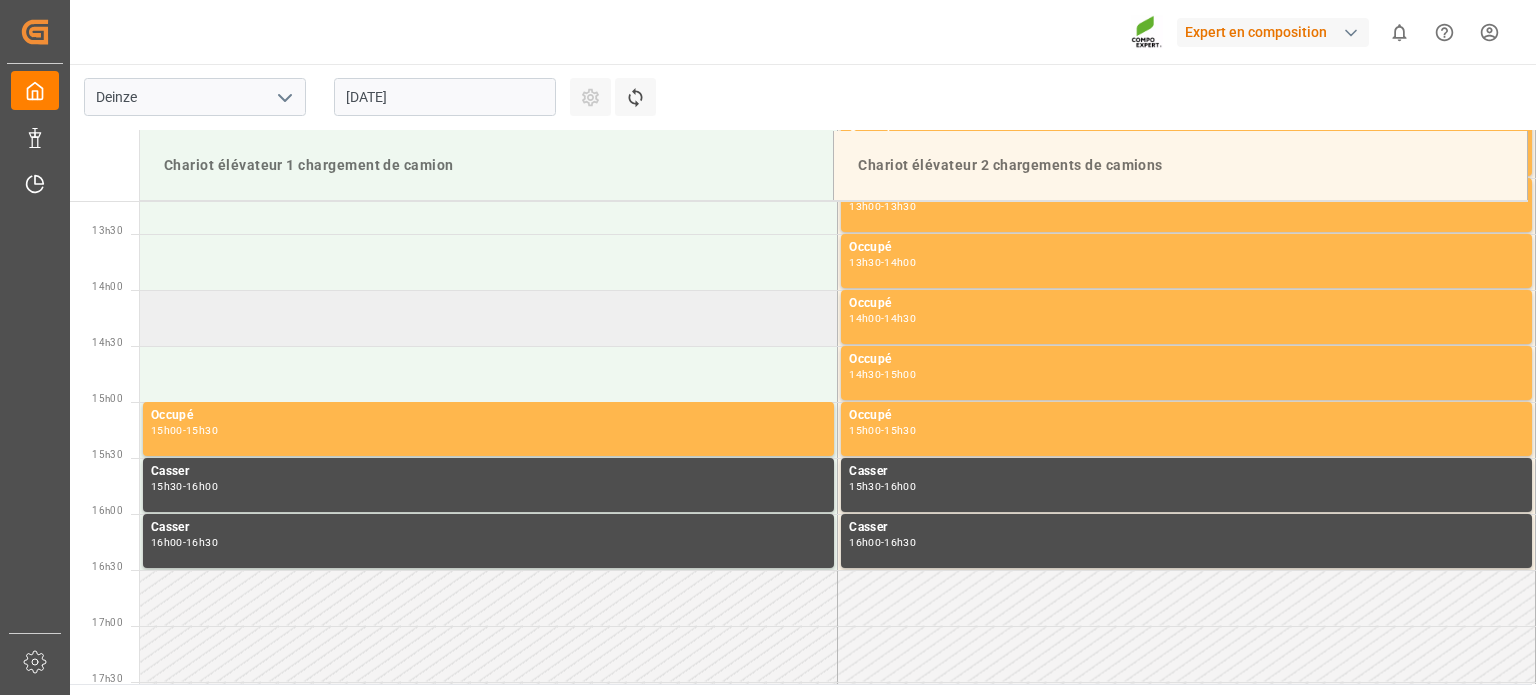 click at bounding box center [489, 318] 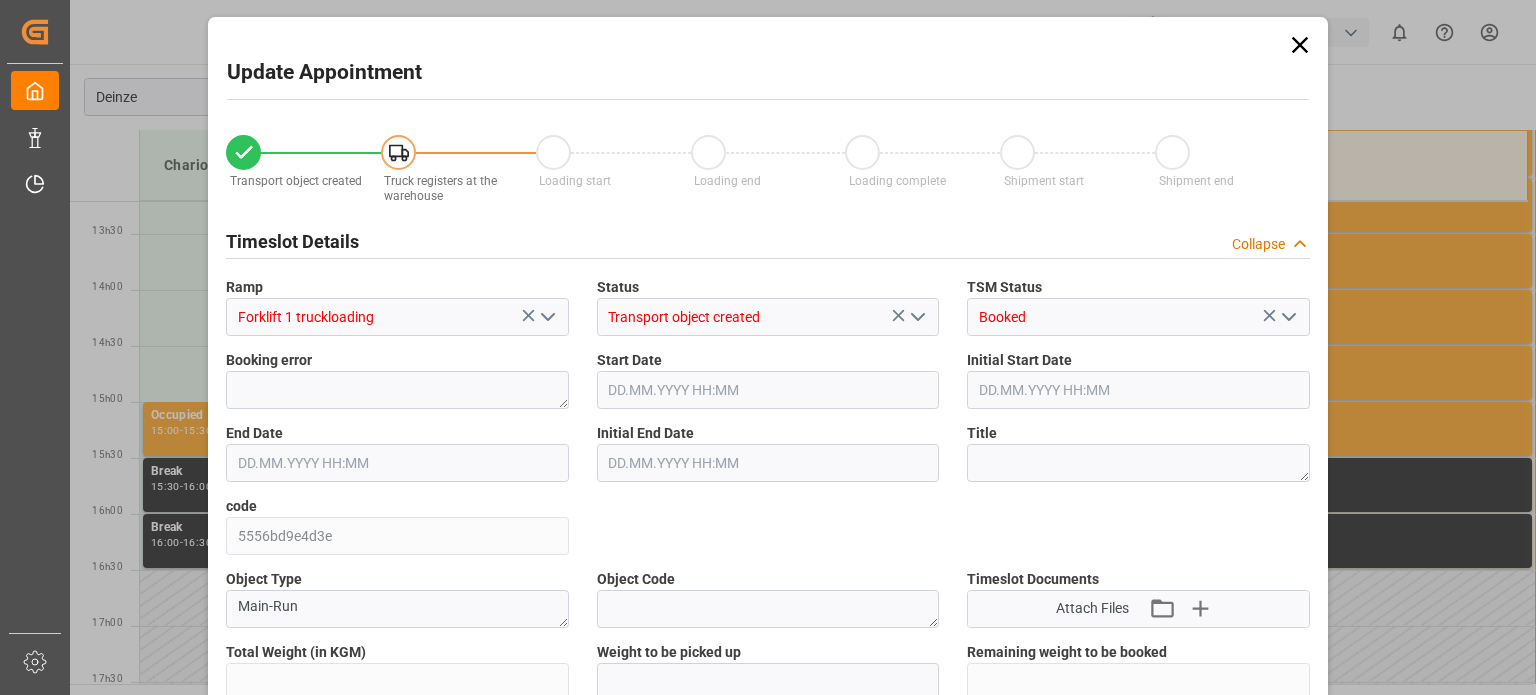 type on "25284" 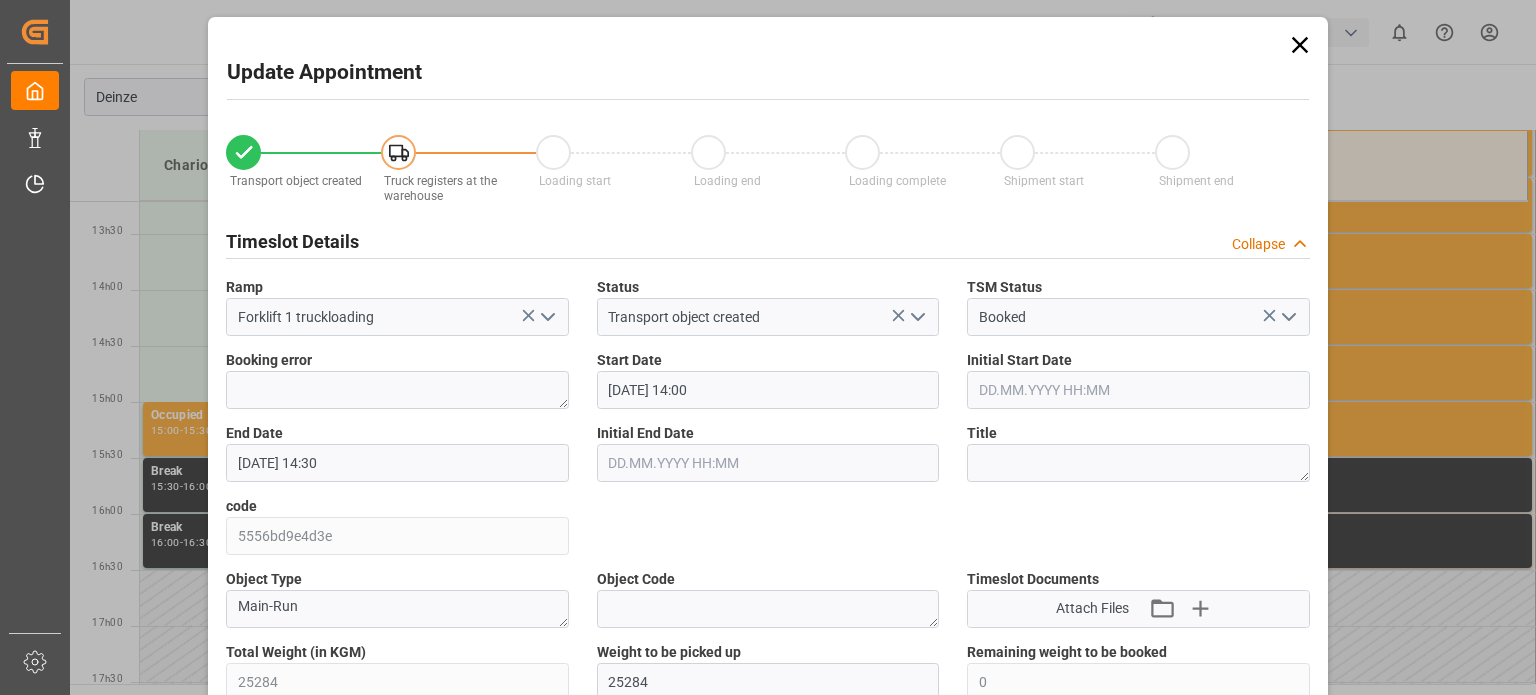 type on "10.07.2025 14:00" 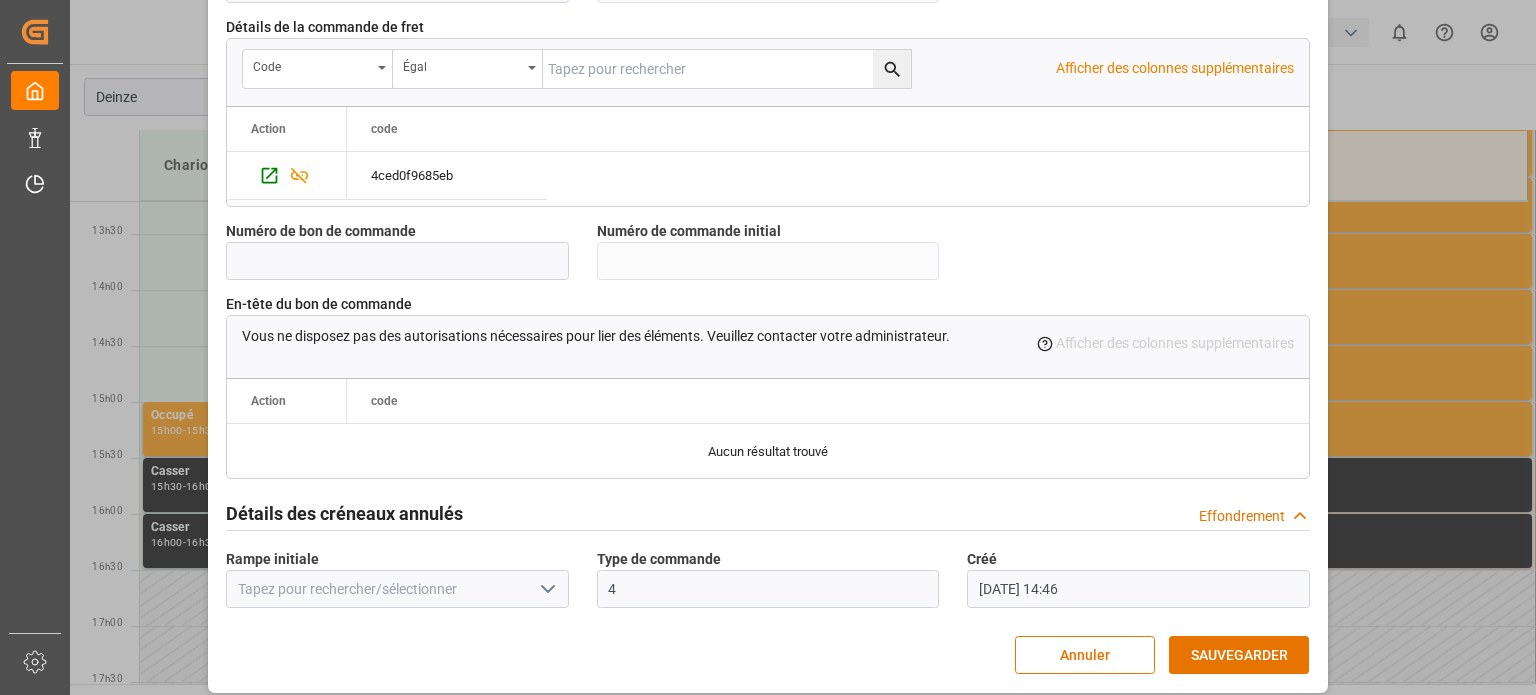 scroll, scrollTop: 1936, scrollLeft: 0, axis: vertical 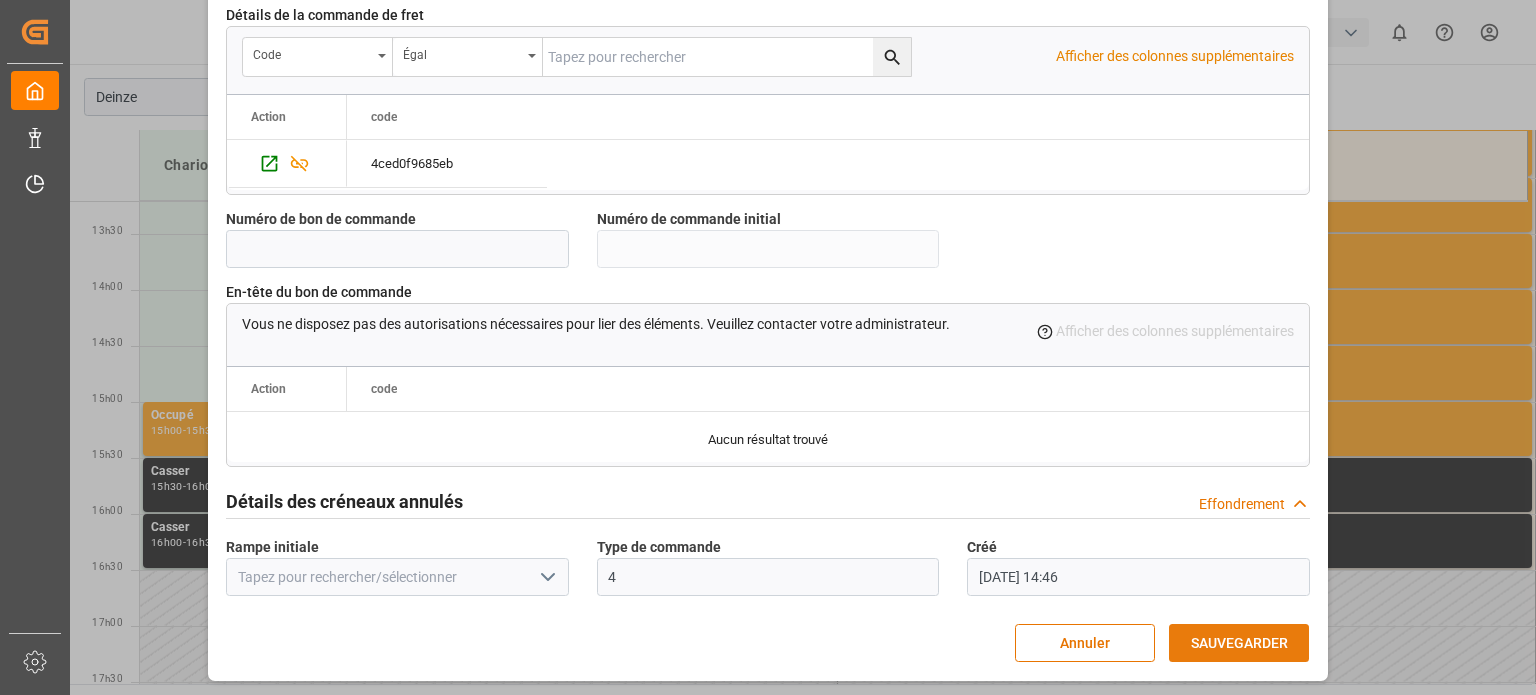 click on "SAUVEGARDER" at bounding box center (1239, 643) 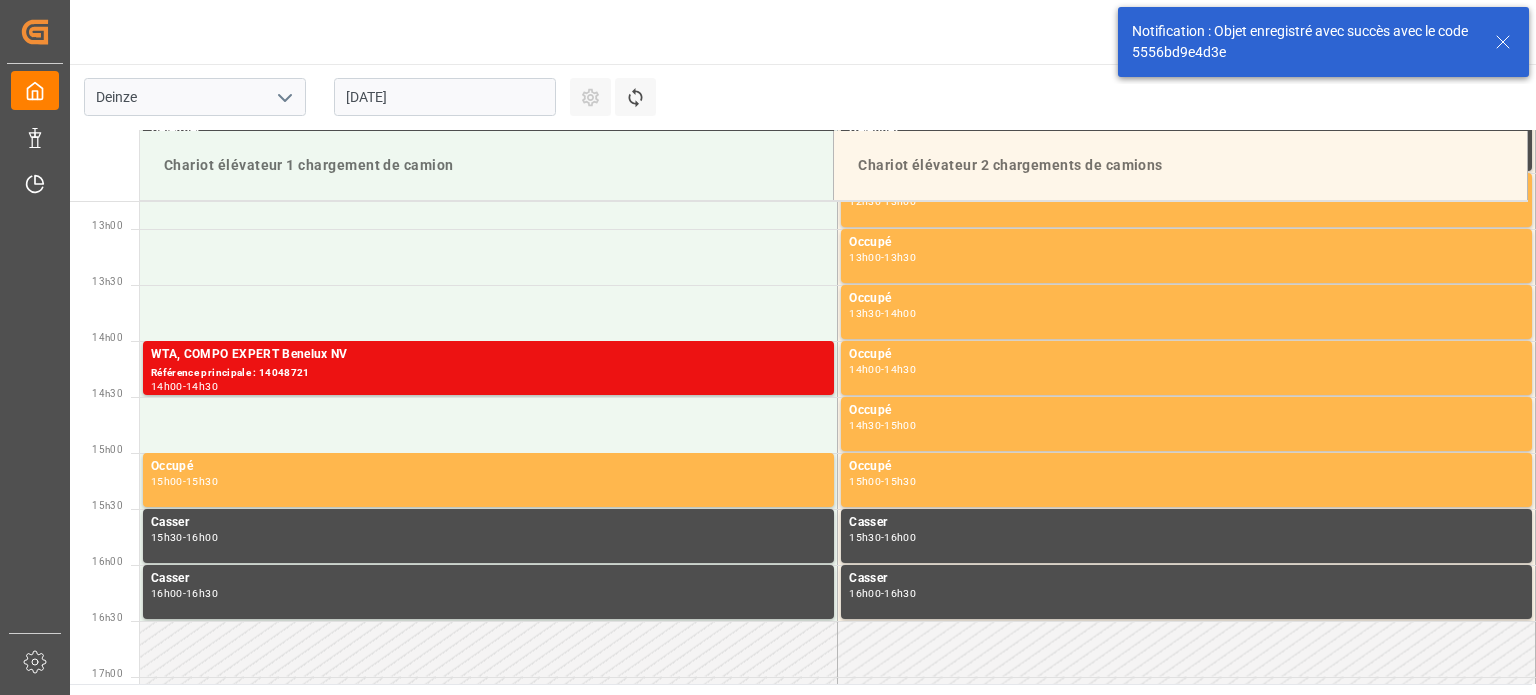 scroll, scrollTop: 1443, scrollLeft: 0, axis: vertical 